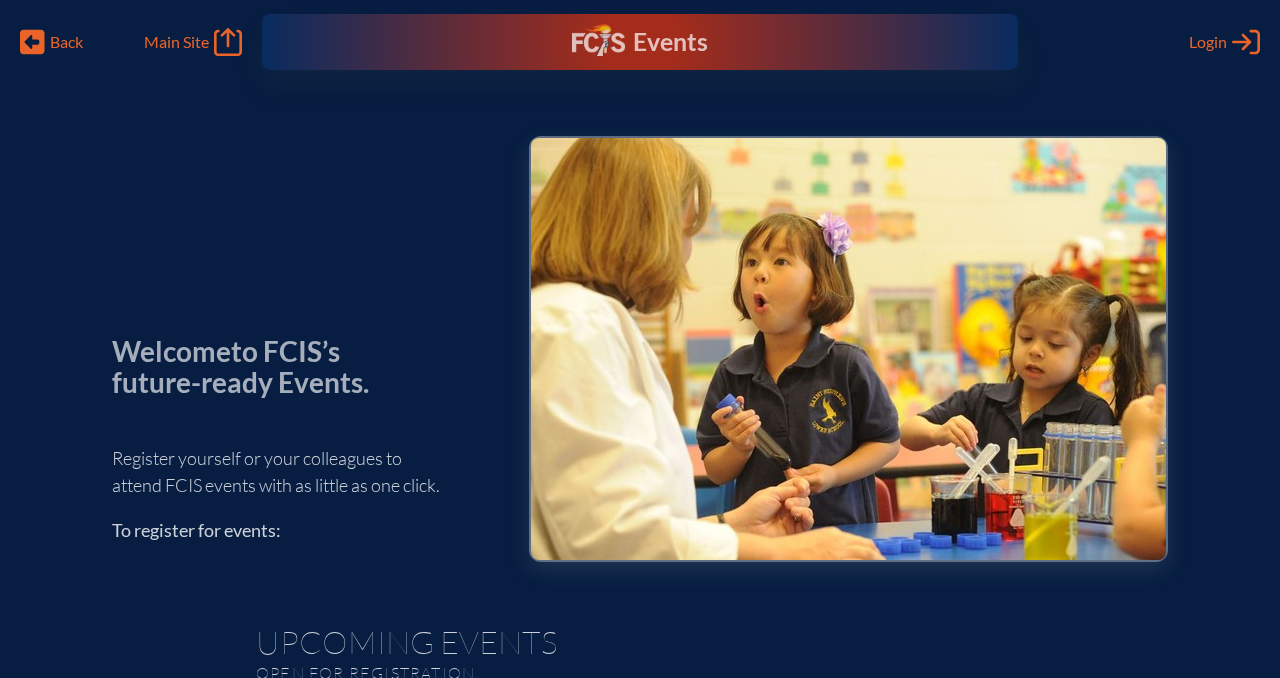scroll, scrollTop: 0, scrollLeft: 0, axis: both 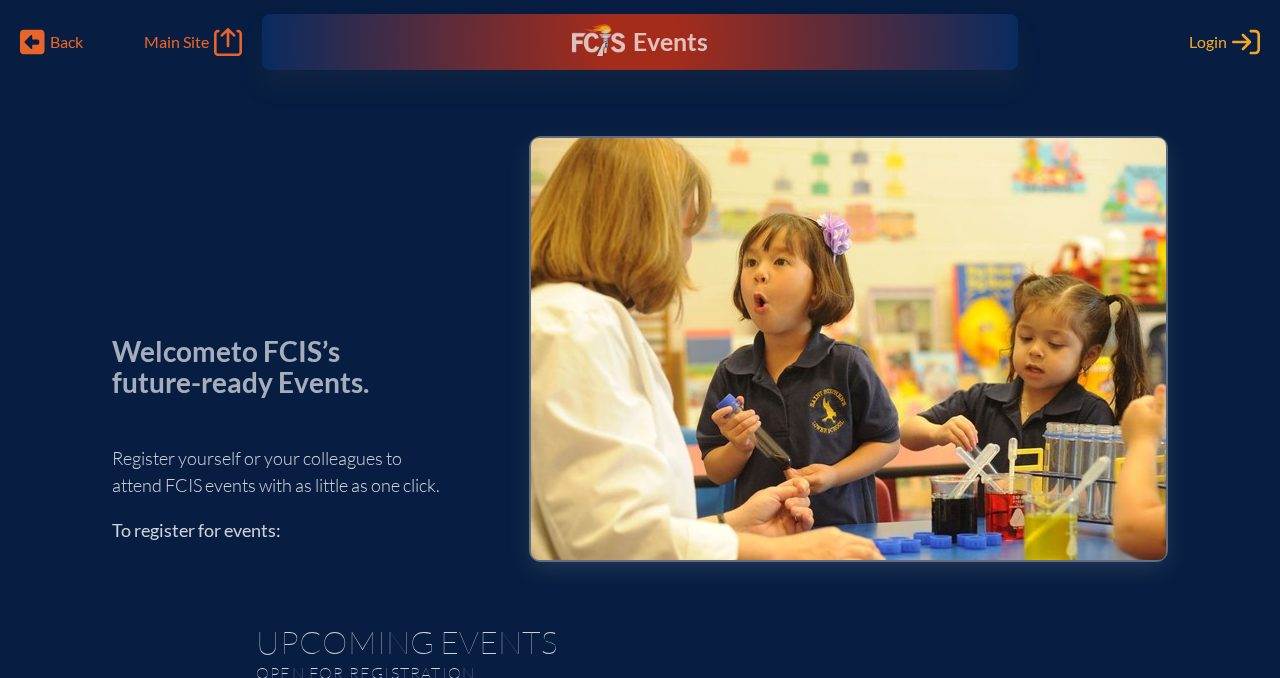 click on "Login" at bounding box center (1208, 42) 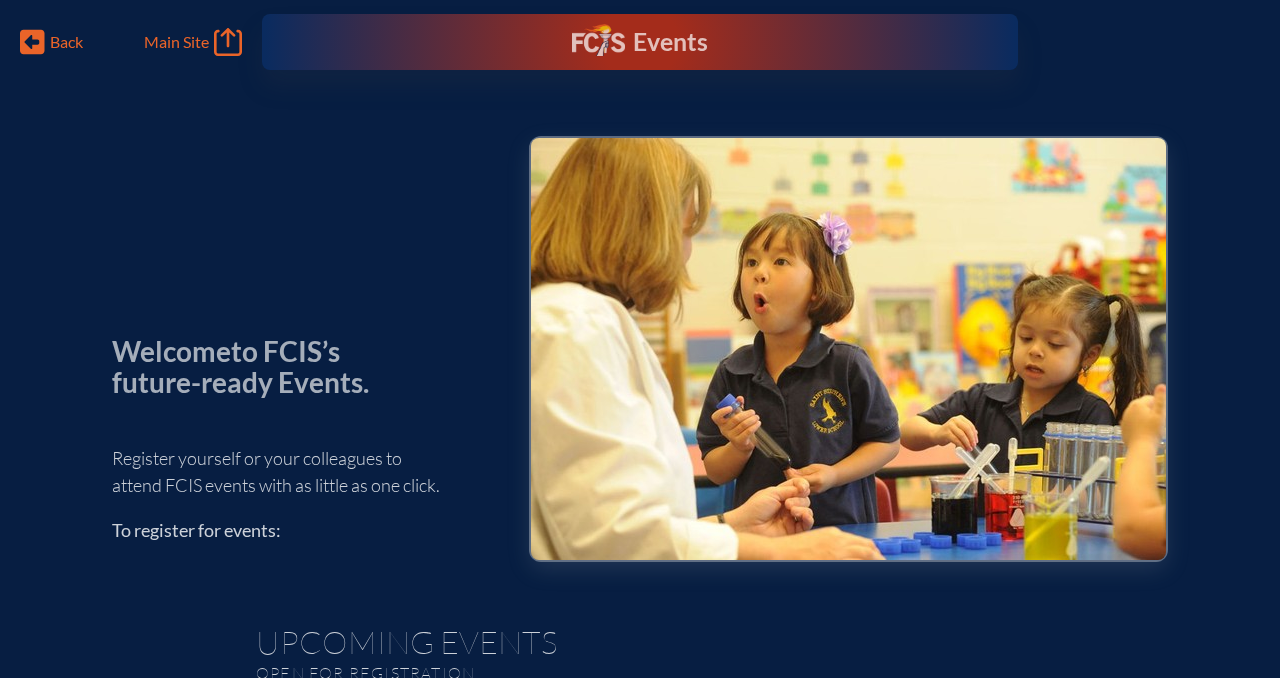 click on "Events" at bounding box center [639, 42] 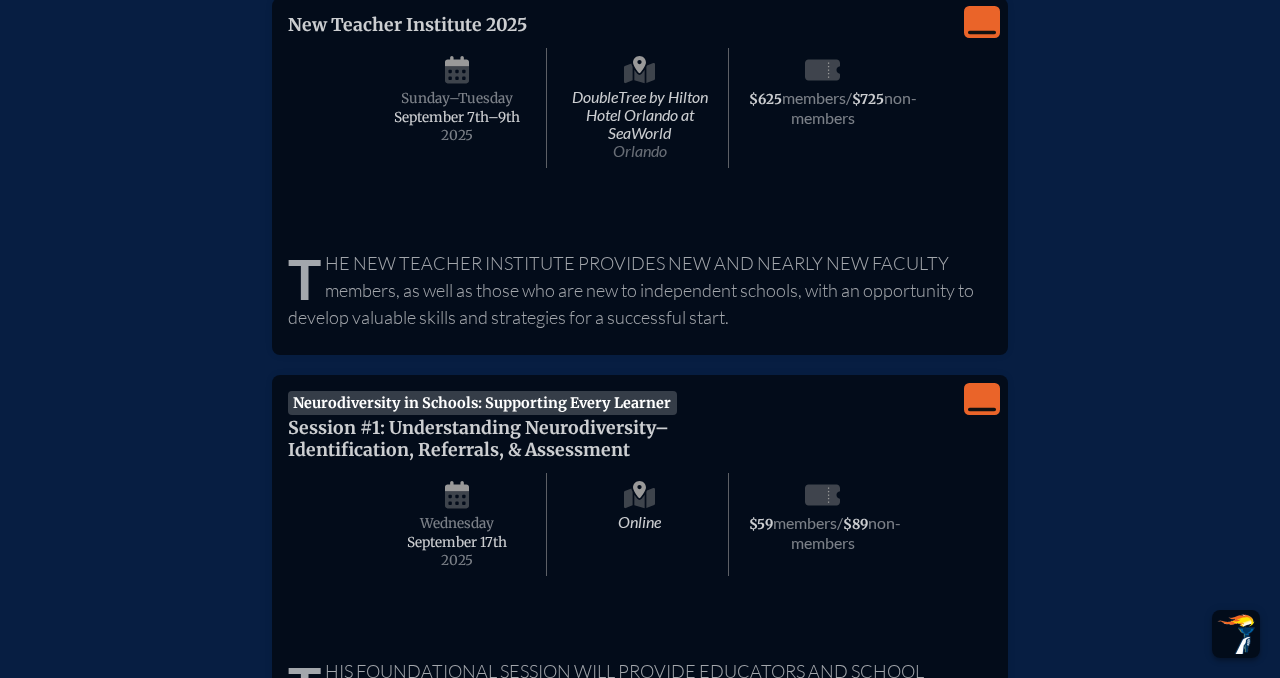 scroll, scrollTop: 0, scrollLeft: 0, axis: both 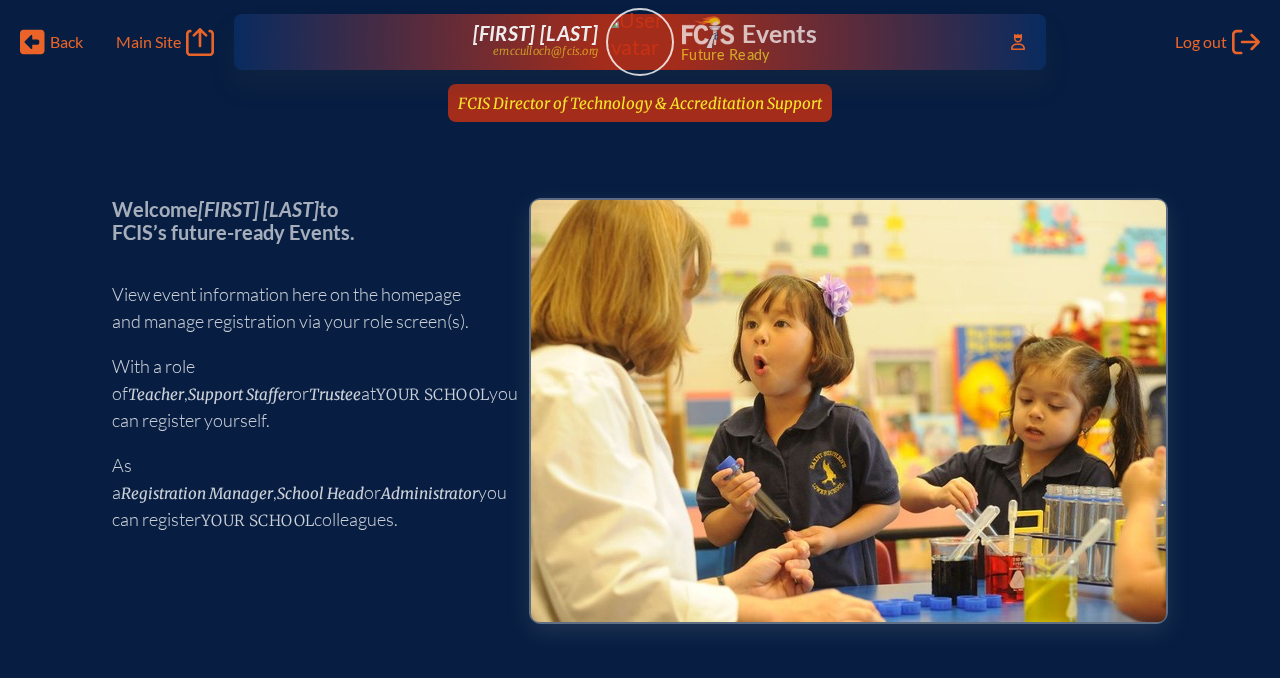 click on "FCIS Director of Technology & Accreditation Support" at bounding box center (640, 103) 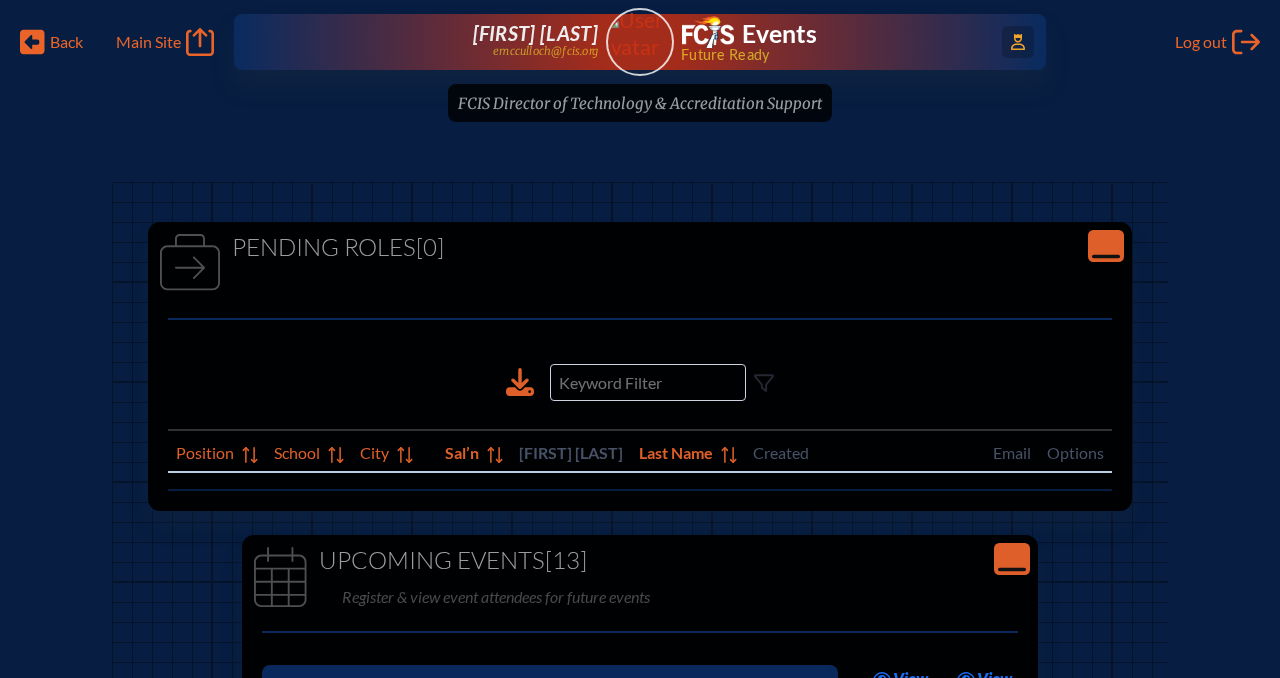 click on "Access Users..." at bounding box center [1018, 42] 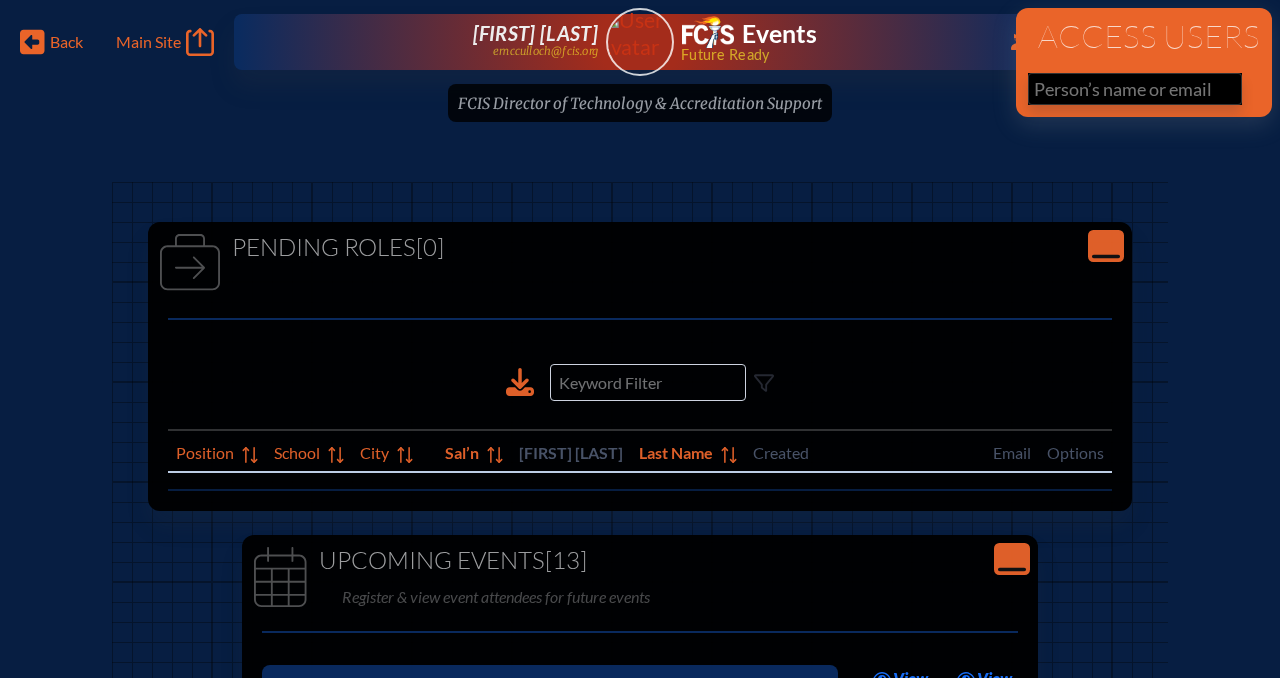 click at bounding box center (1135, 89) 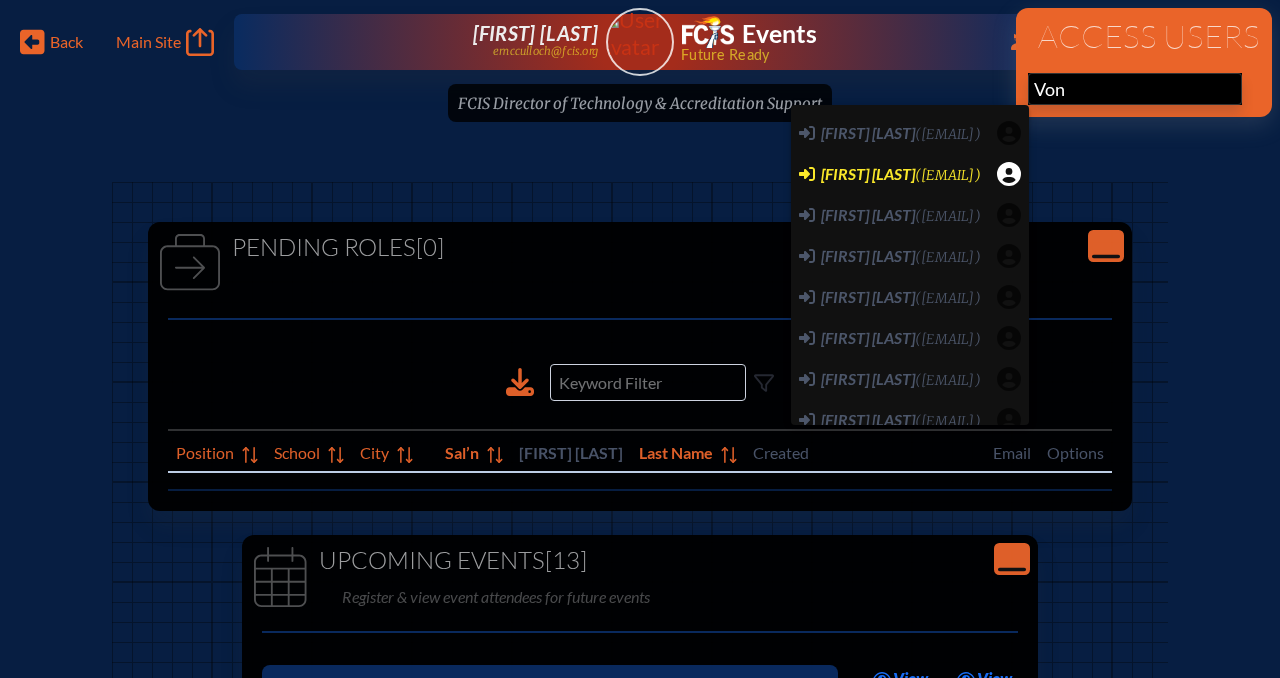 click on "([EMAIL])" at bounding box center (948, 175) 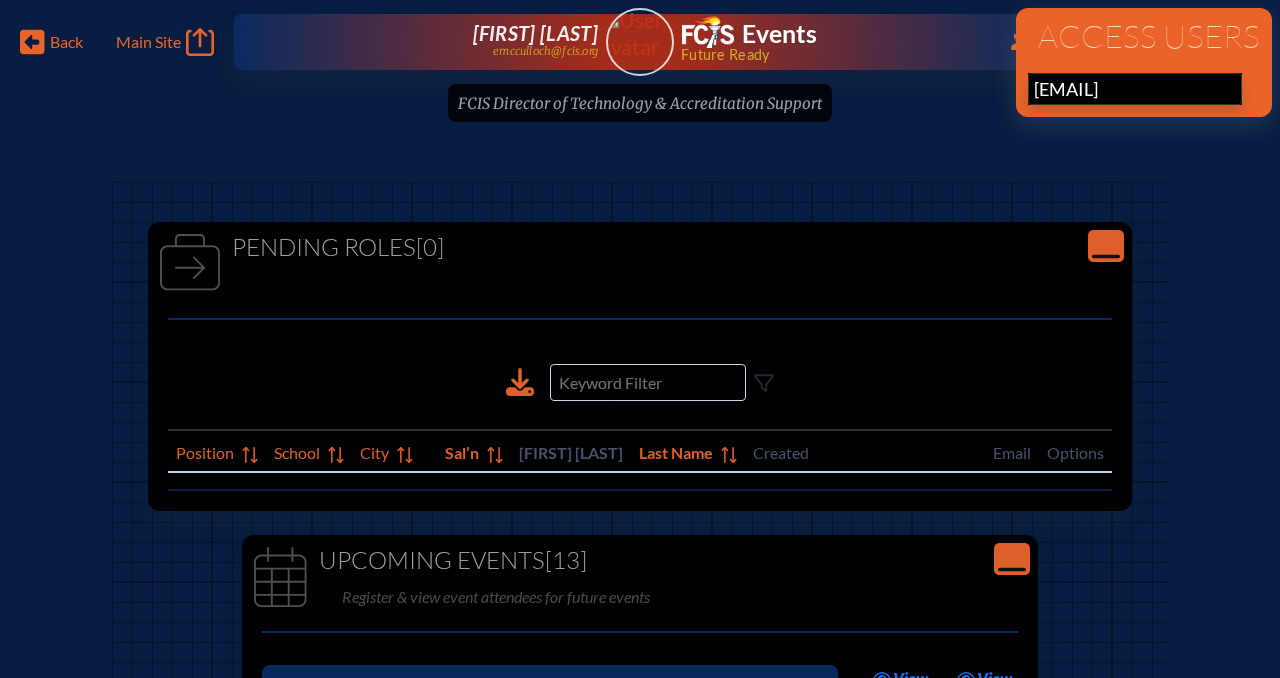 type 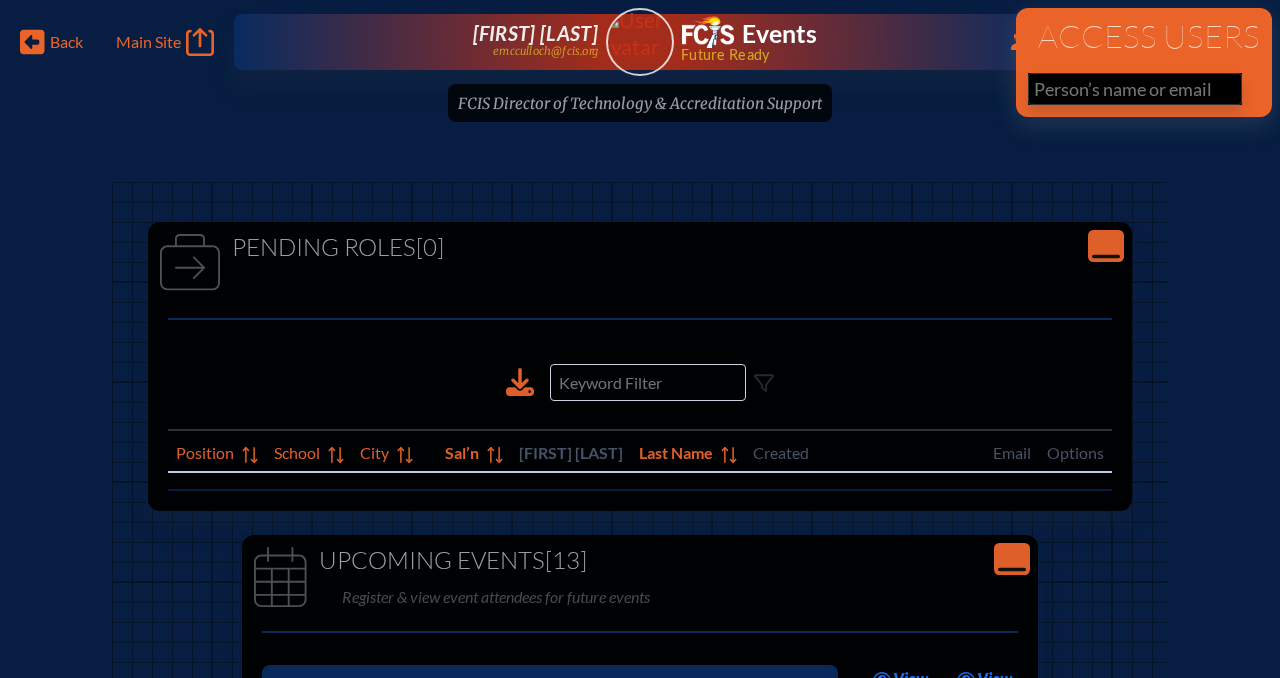 scroll, scrollTop: 0, scrollLeft: 0, axis: both 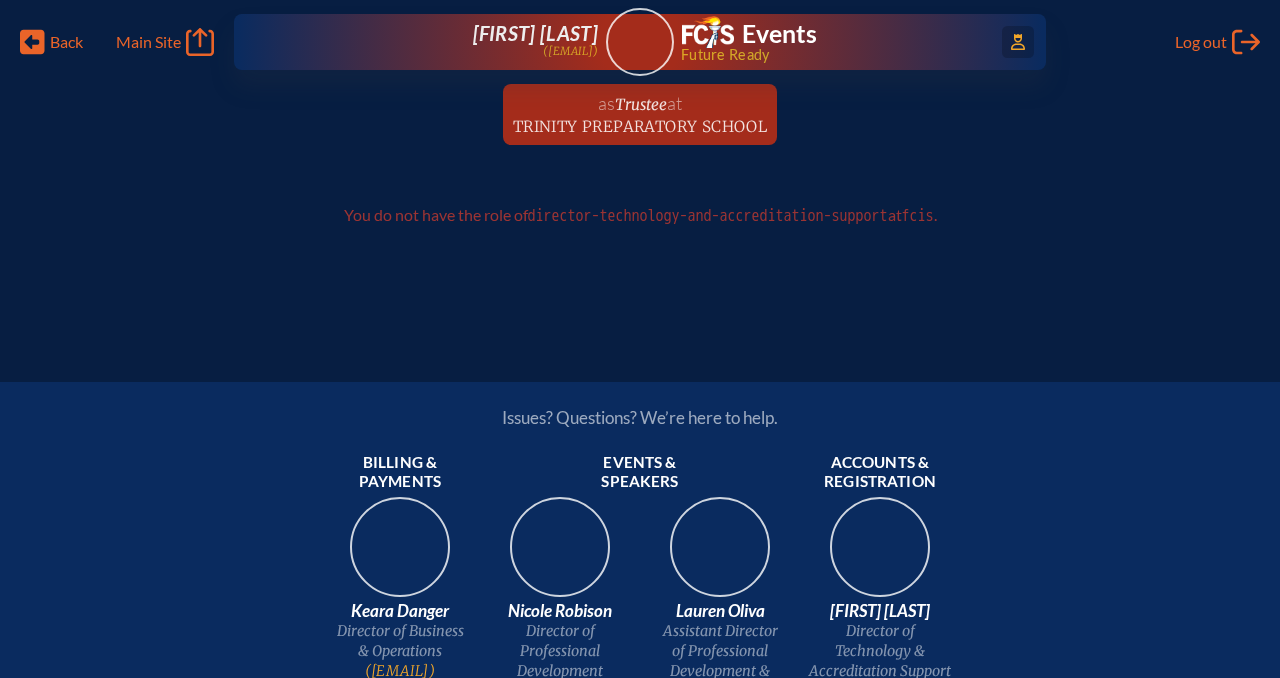 click on "Access Users..." 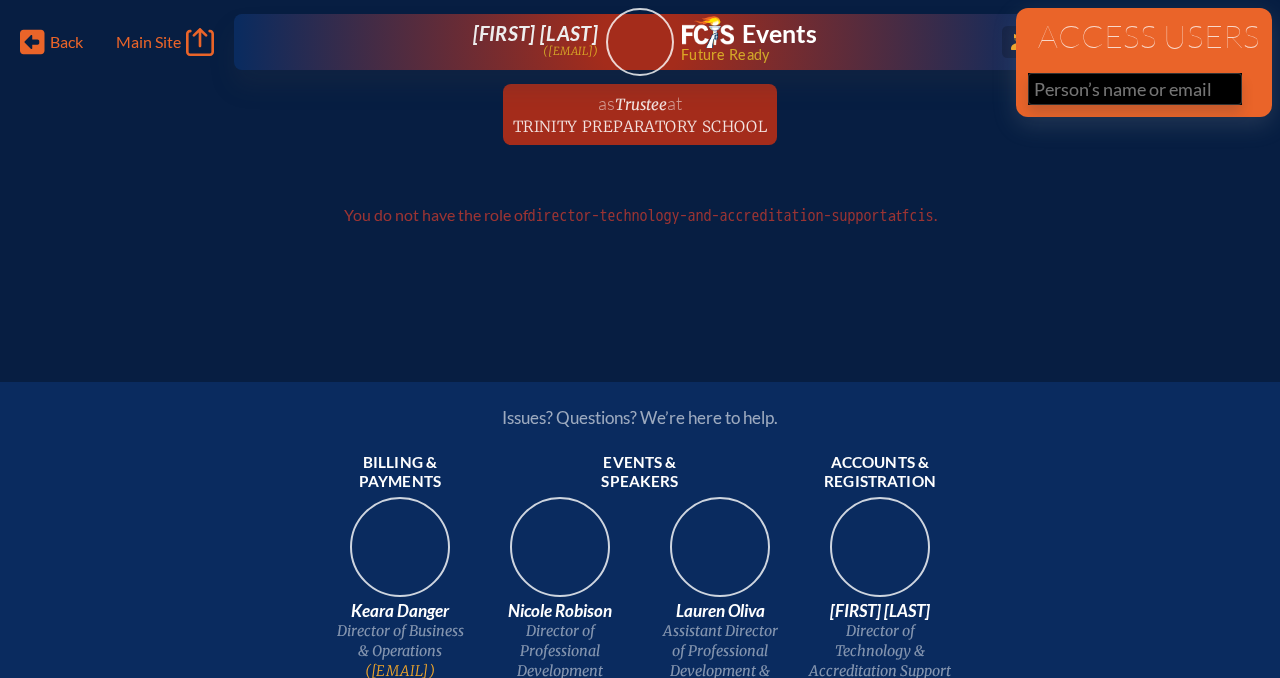 click at bounding box center [1135, 89] 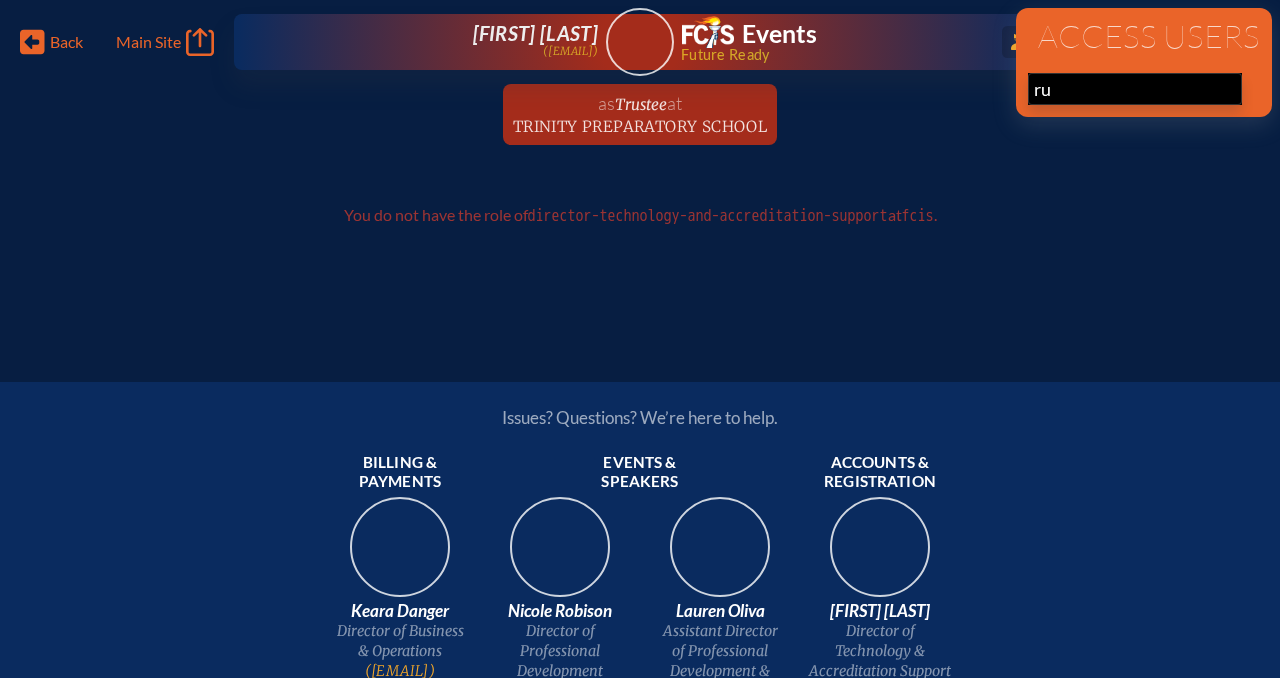 type on "r" 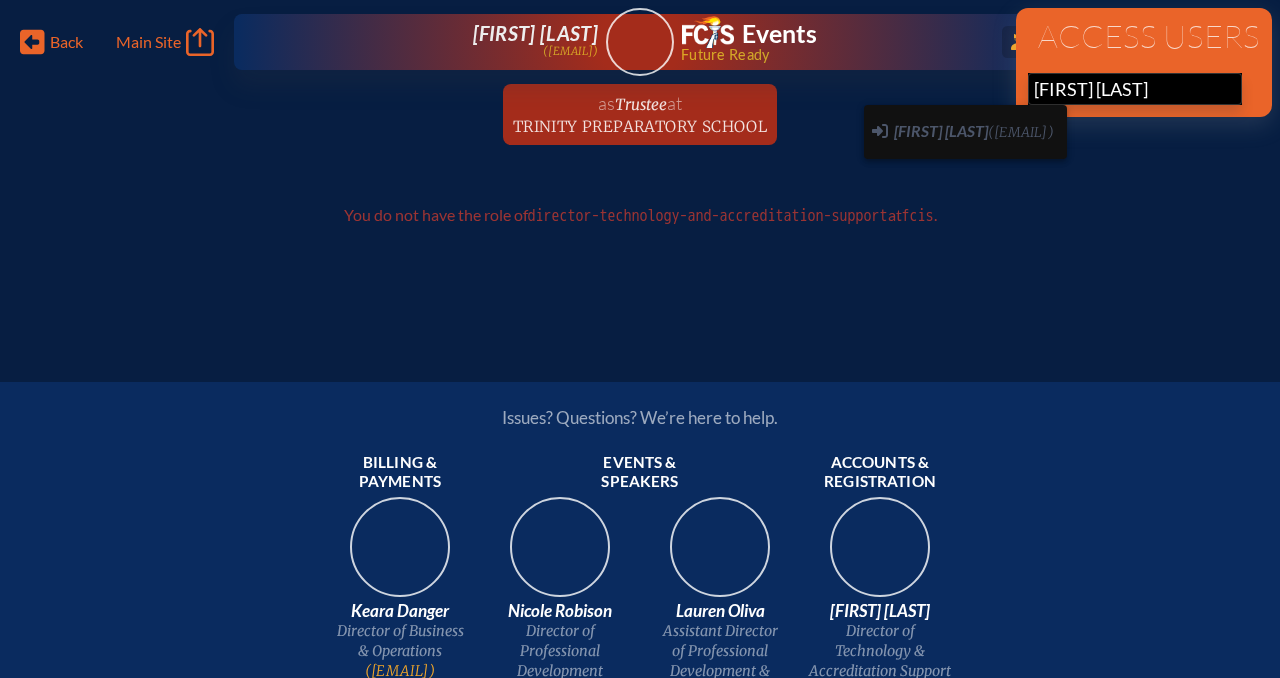 type on "[FIRST] [LAST]" 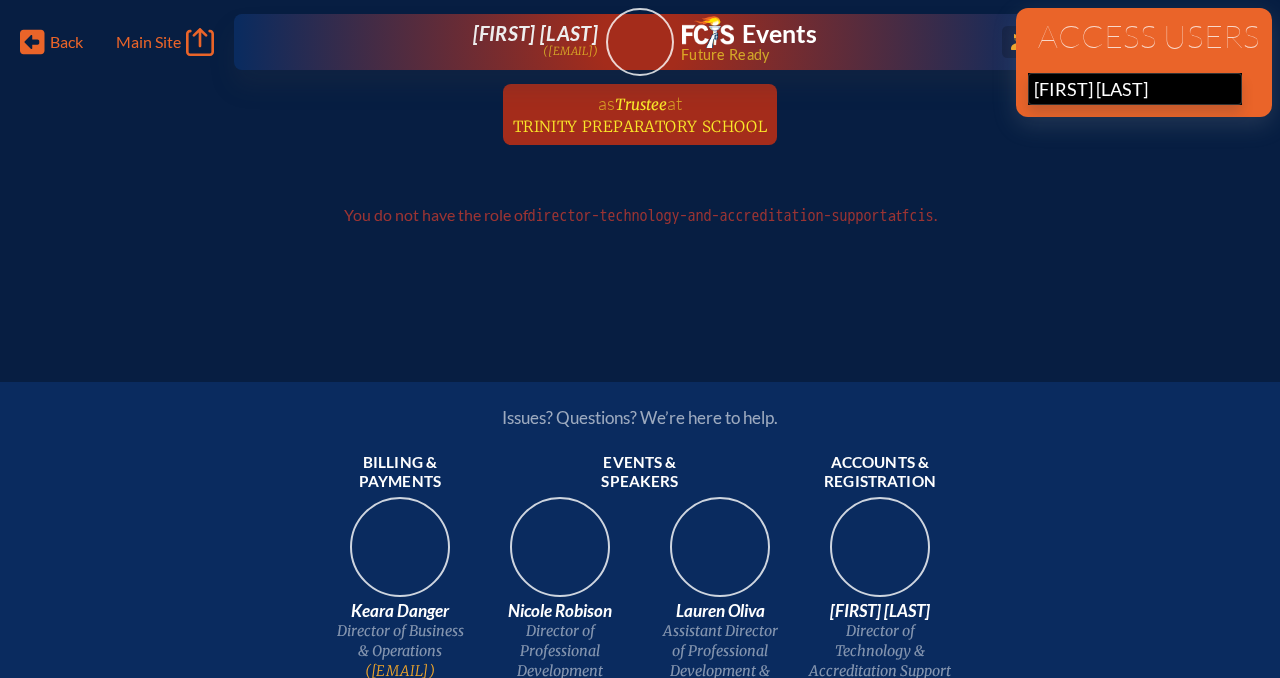 click on "Trinity Preparatory School" at bounding box center (640, 126) 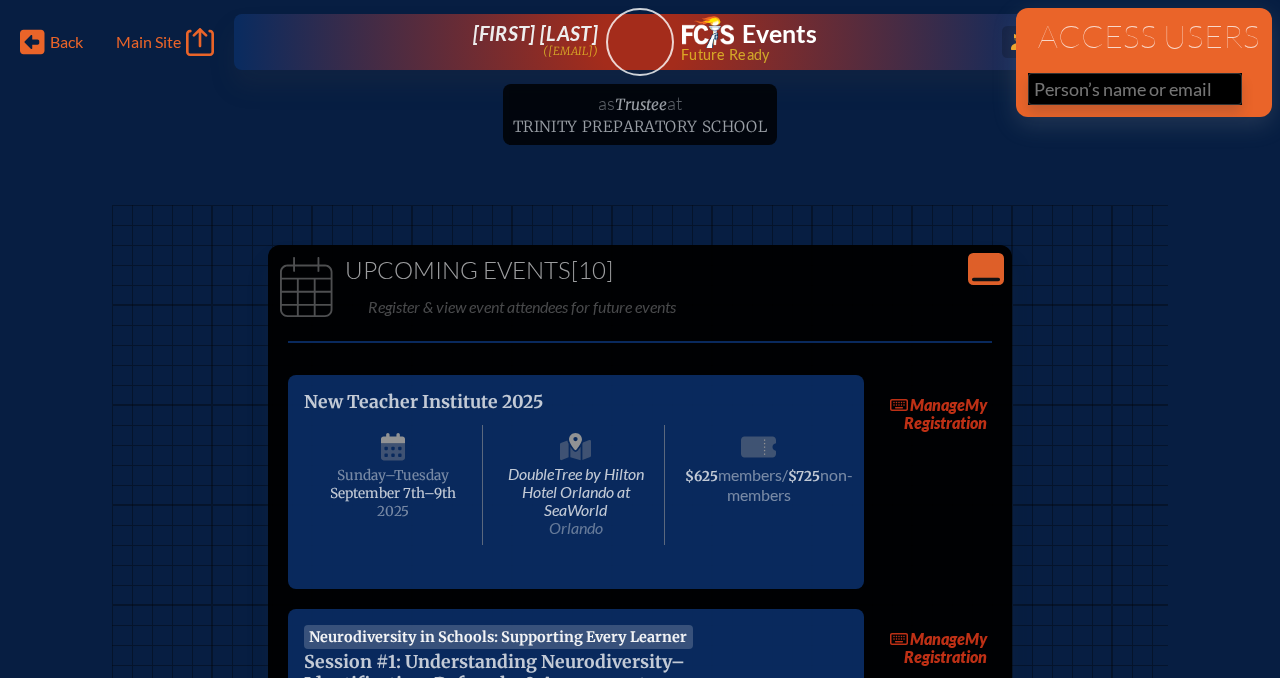 click at bounding box center [1135, 89] 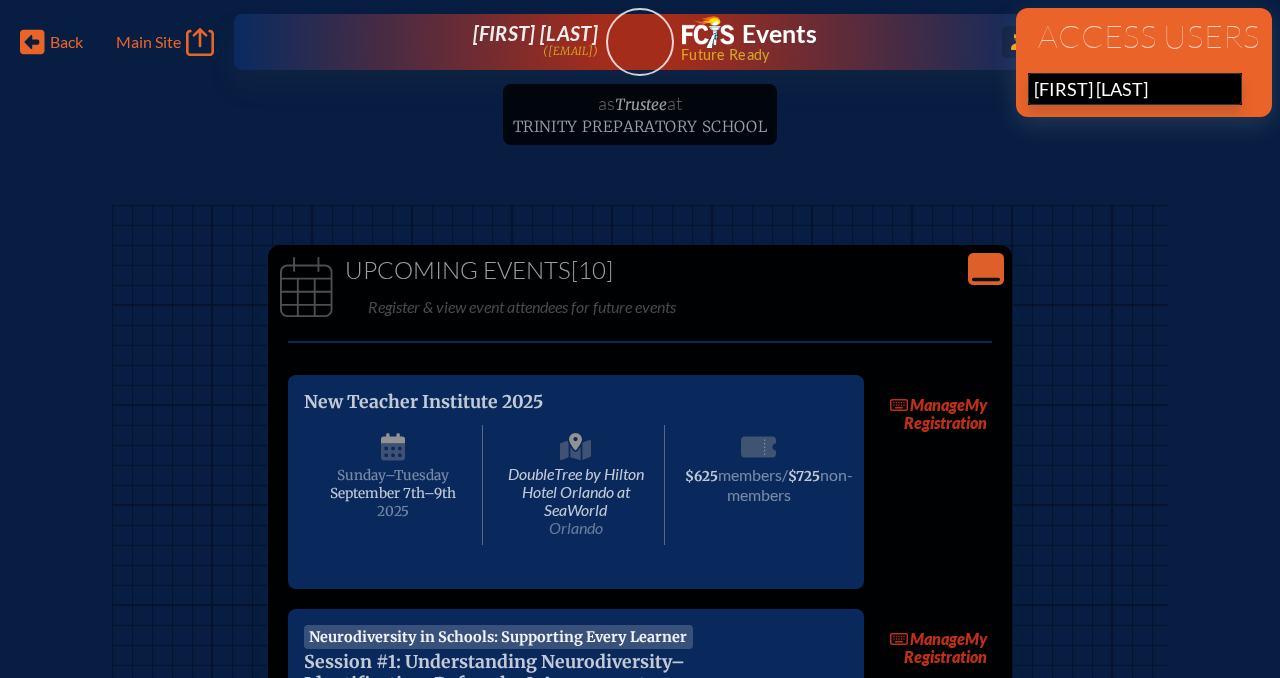 drag, startPoint x: 1101, startPoint y: 91, endPoint x: 993, endPoint y: 76, distance: 109.03669 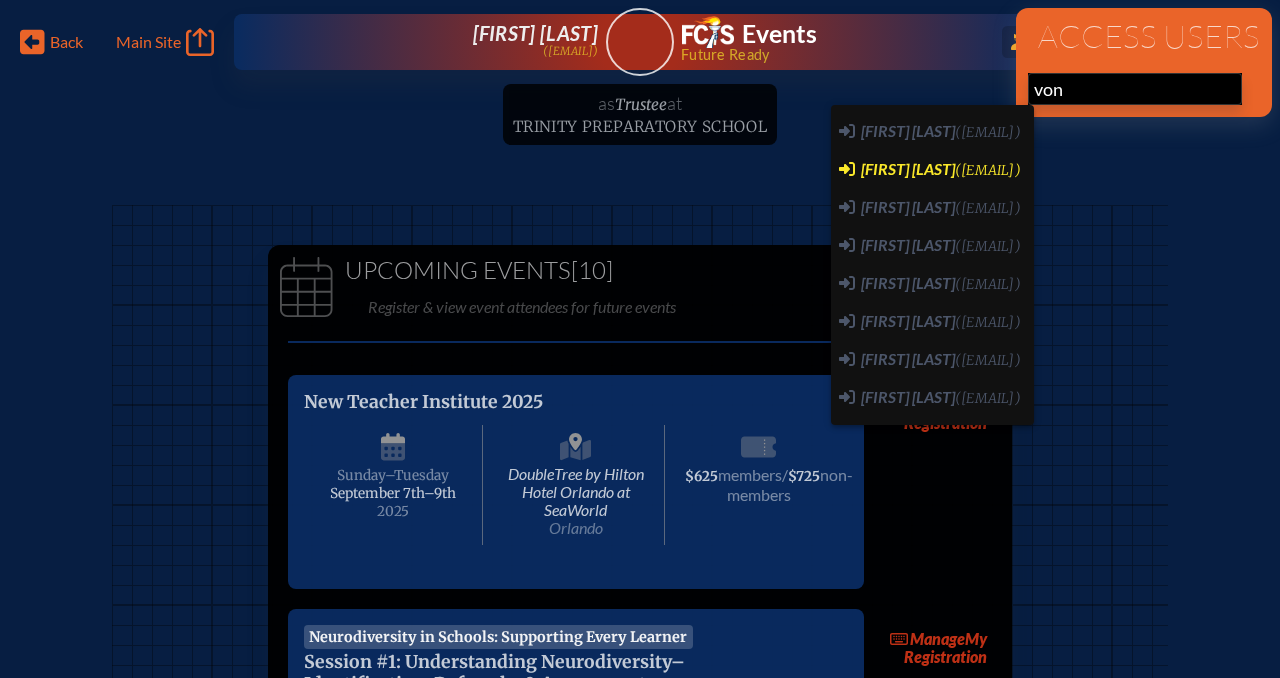 click on "[FIRST] [LAST]" at bounding box center [908, 168] 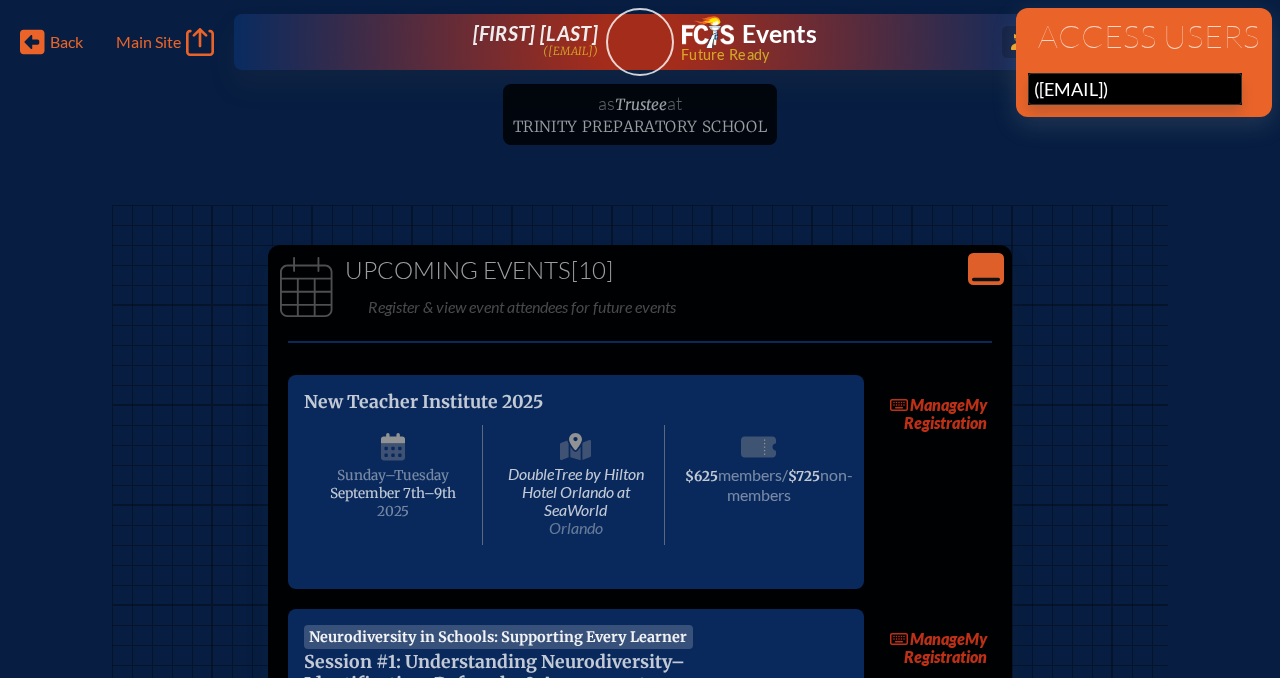 scroll, scrollTop: 0, scrollLeft: 71, axis: horizontal 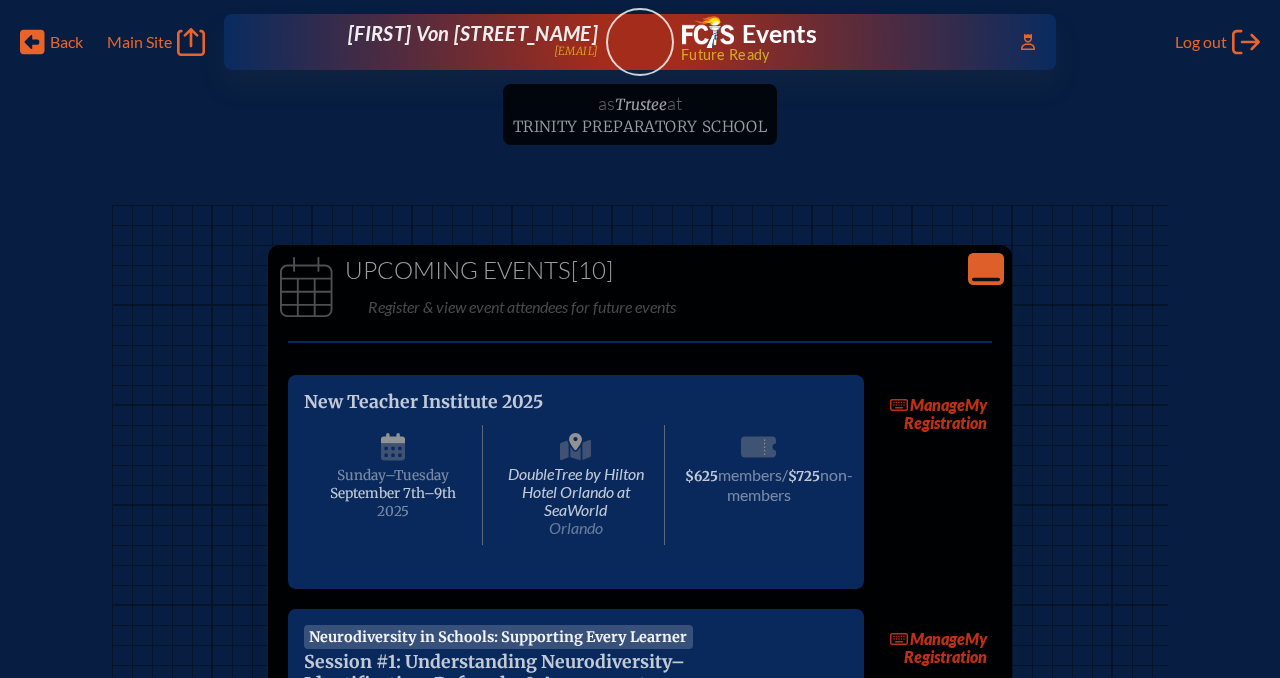 click at bounding box center [639, 47] 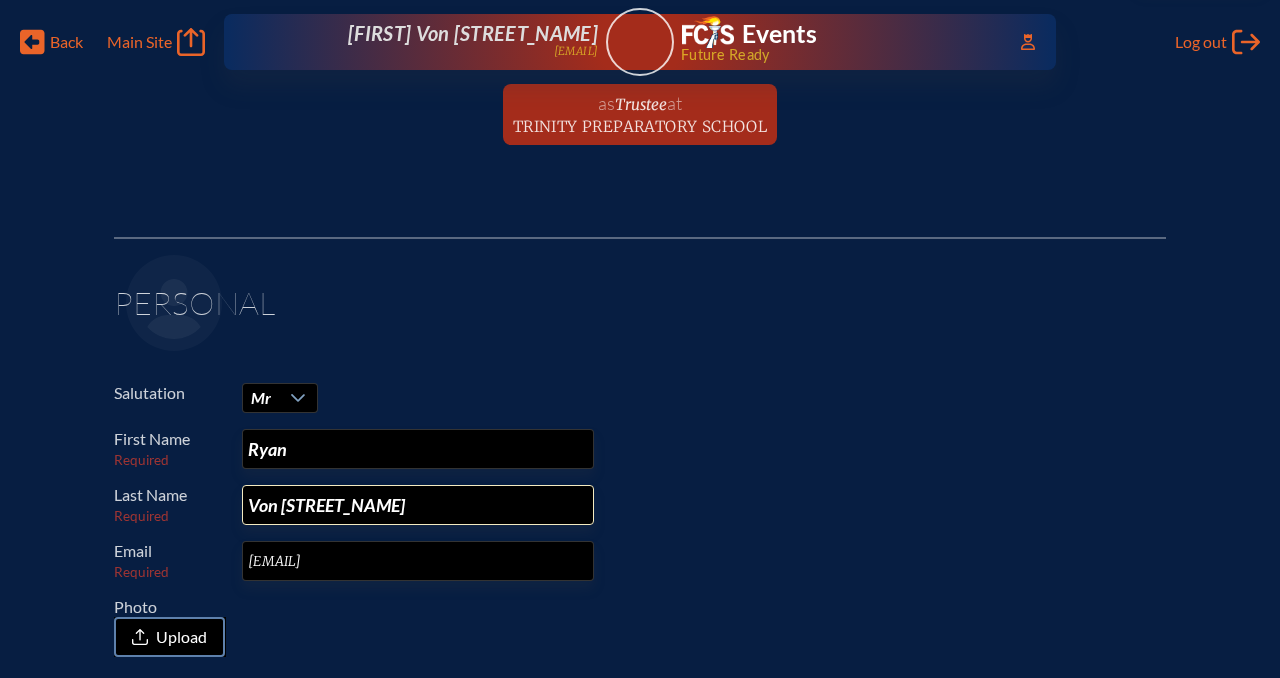 click on "von Weller" at bounding box center [418, 505] 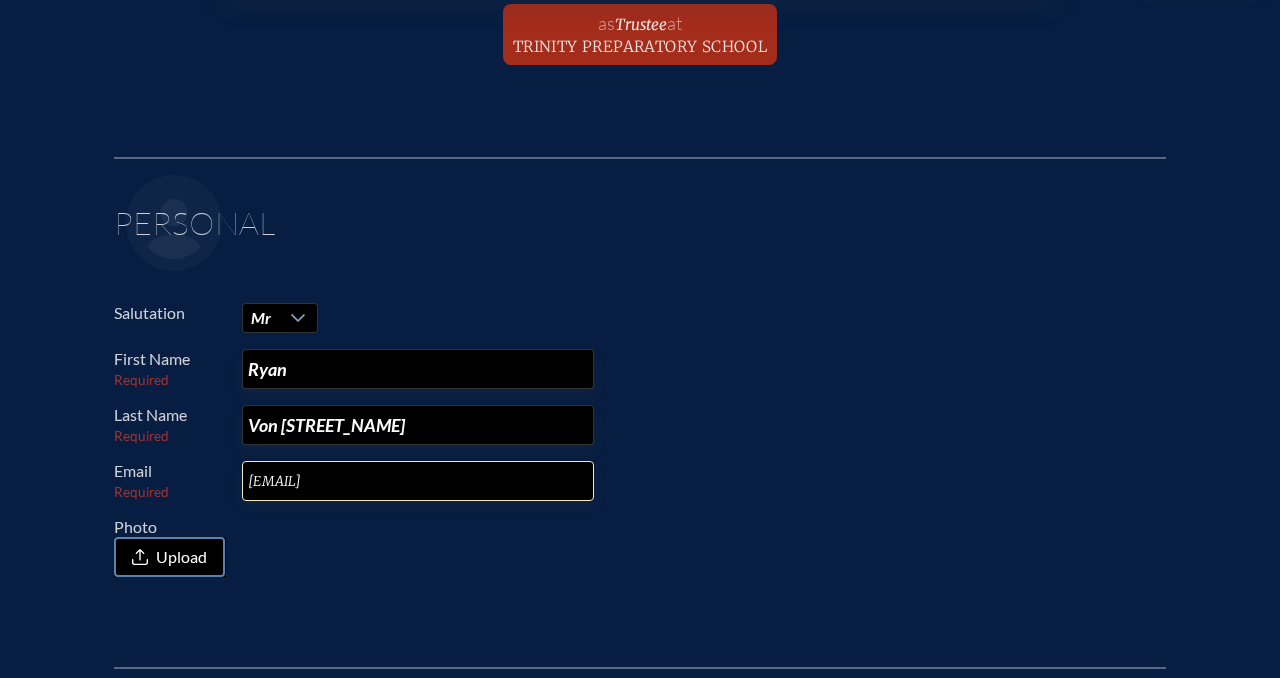 scroll, scrollTop: 87, scrollLeft: 0, axis: vertical 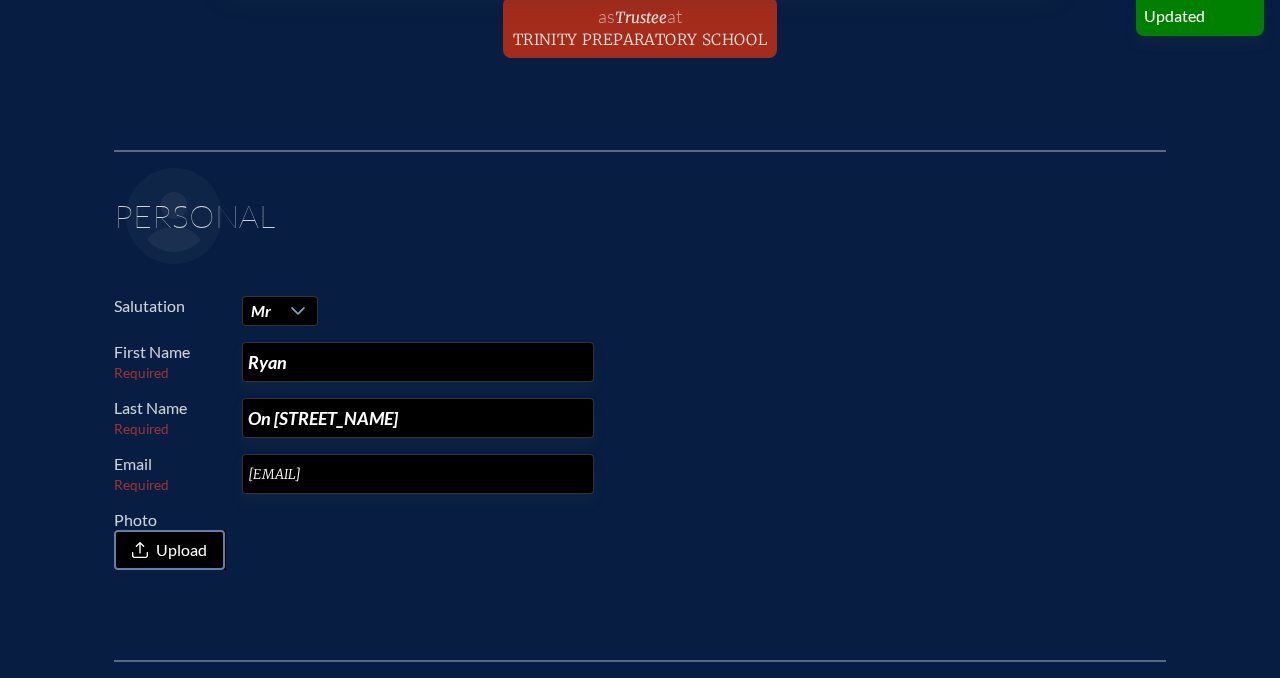 type on "von Weller" 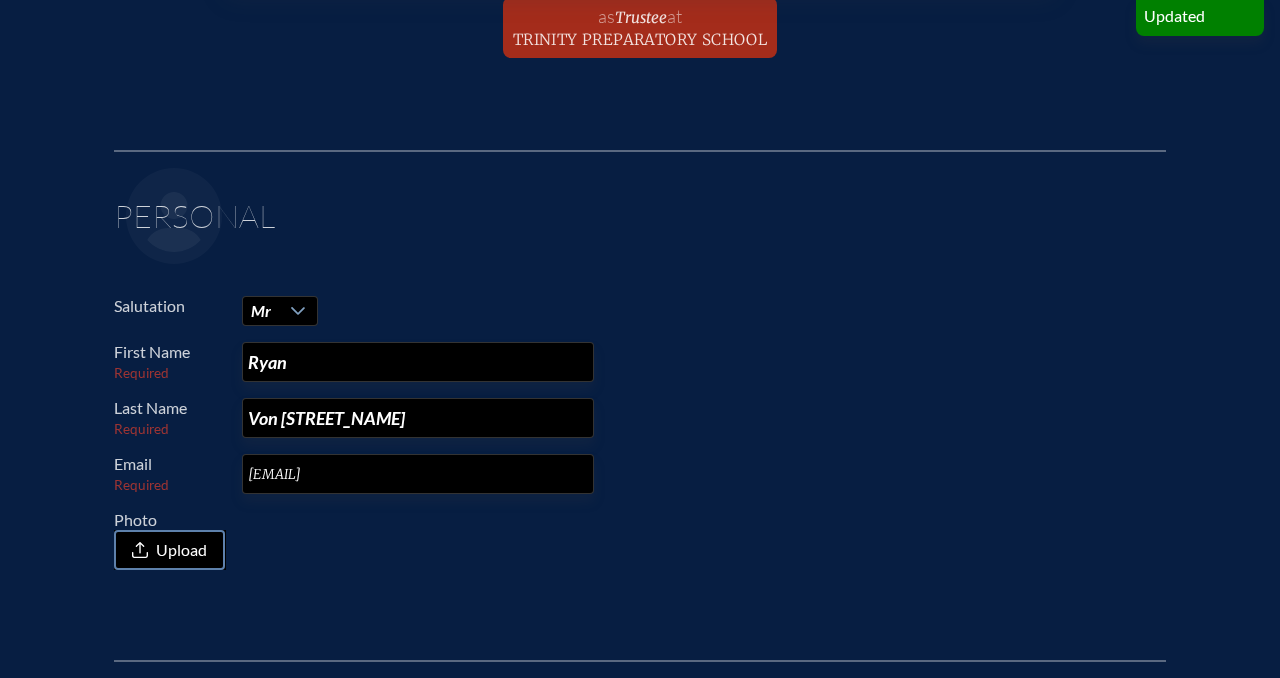 scroll, scrollTop: 0, scrollLeft: 0, axis: both 